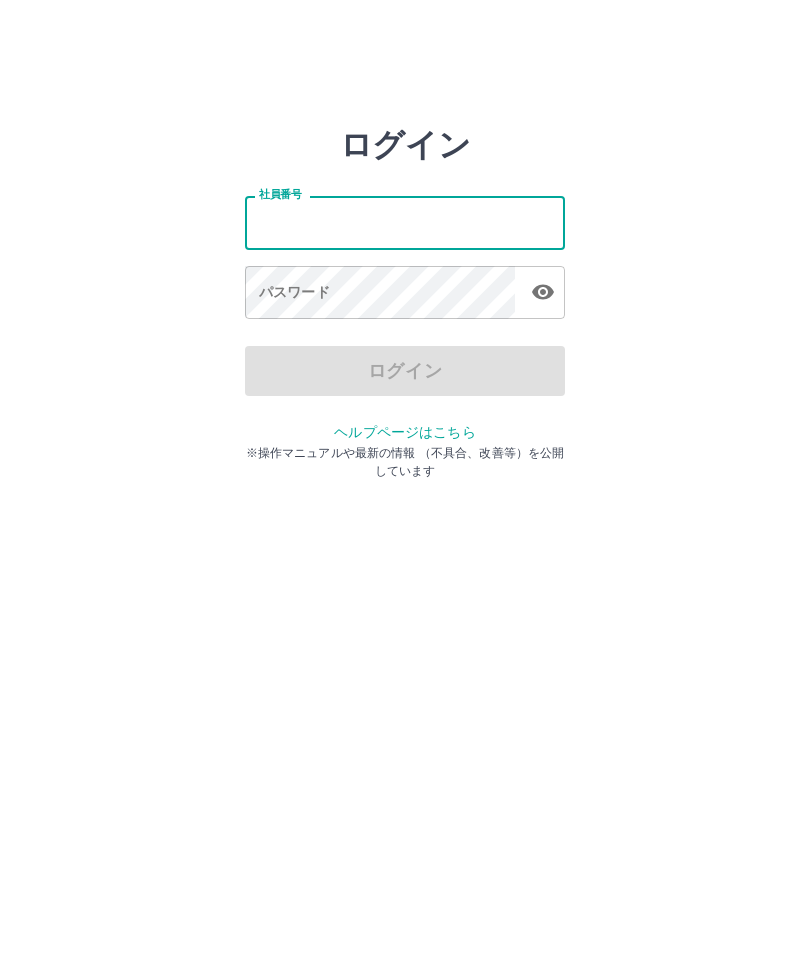 scroll, scrollTop: 0, scrollLeft: 0, axis: both 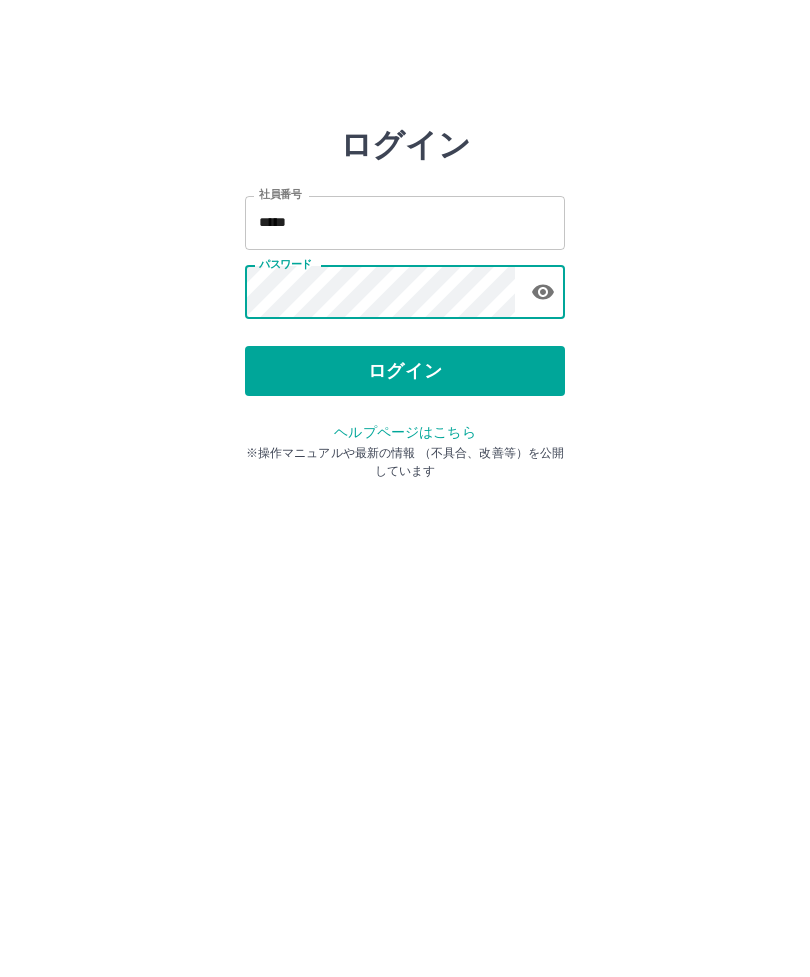 click on "ログイン" at bounding box center (405, 371) 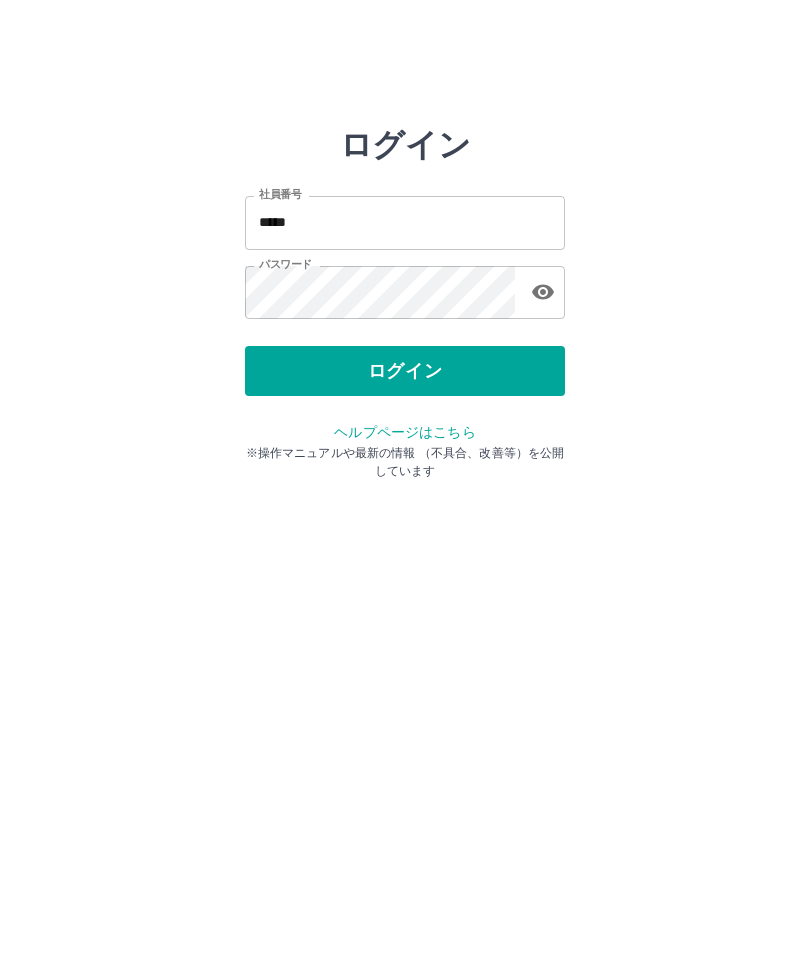 click on "*****" at bounding box center (405, 222) 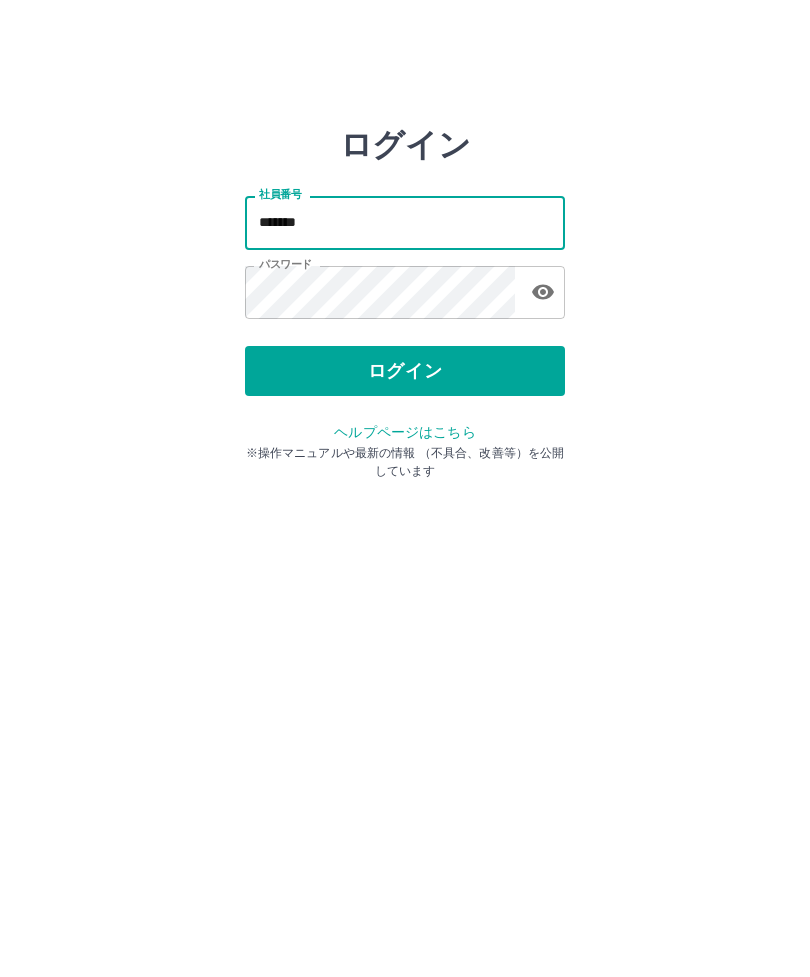 type on "*******" 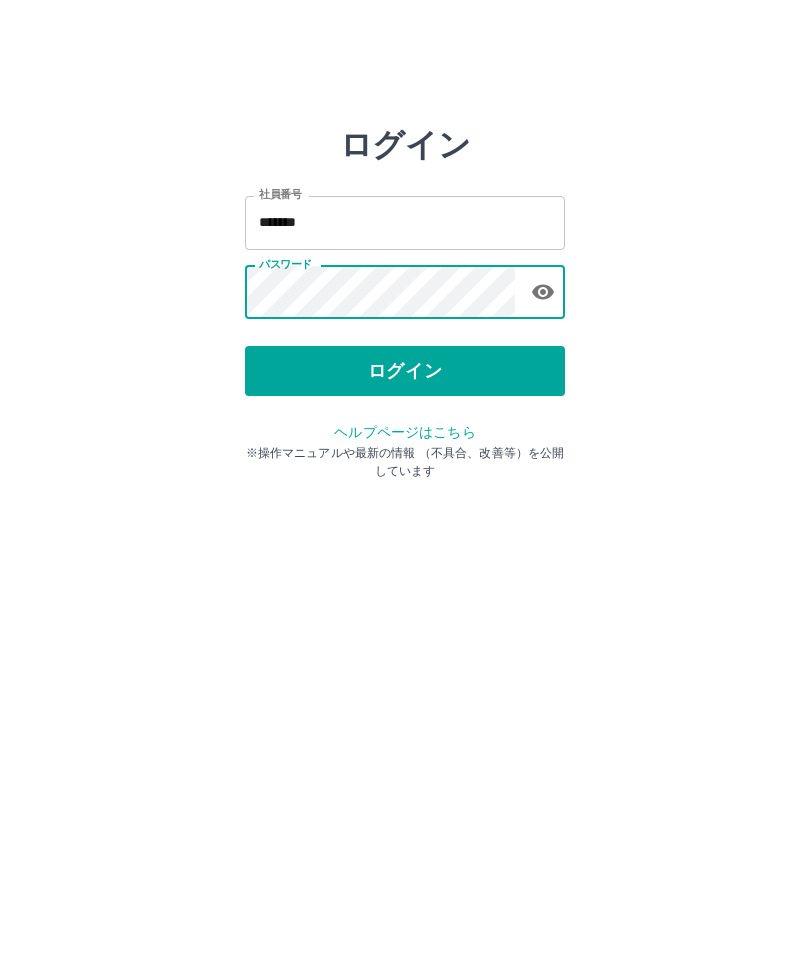 click on "ログイン" at bounding box center (405, 371) 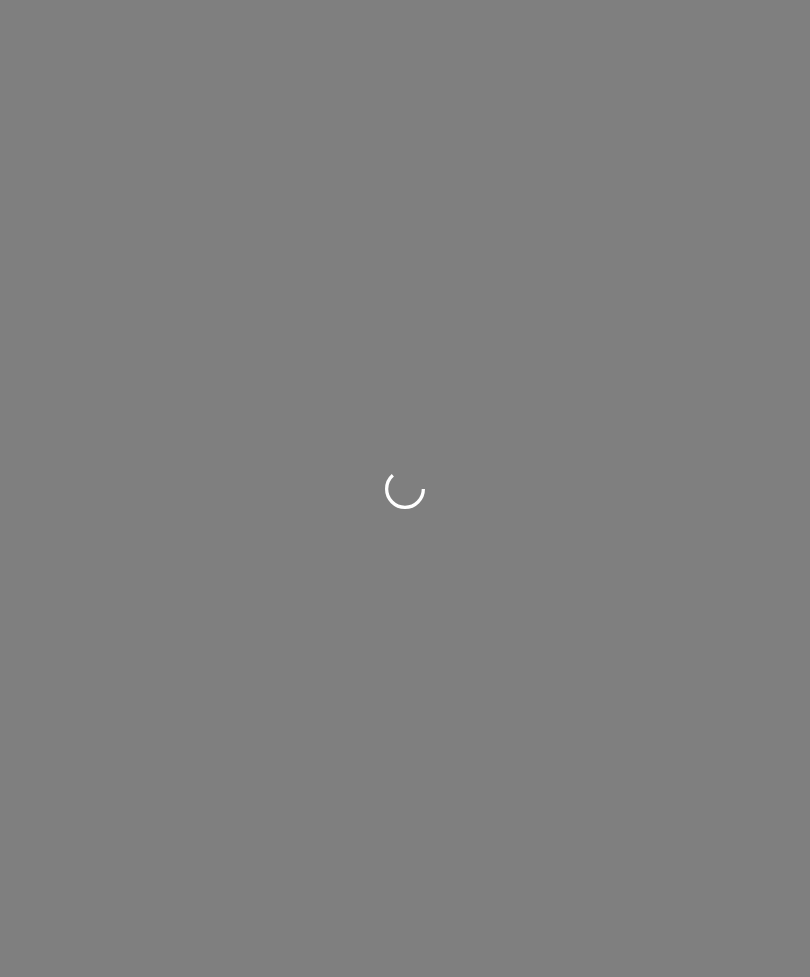 scroll, scrollTop: 0, scrollLeft: 0, axis: both 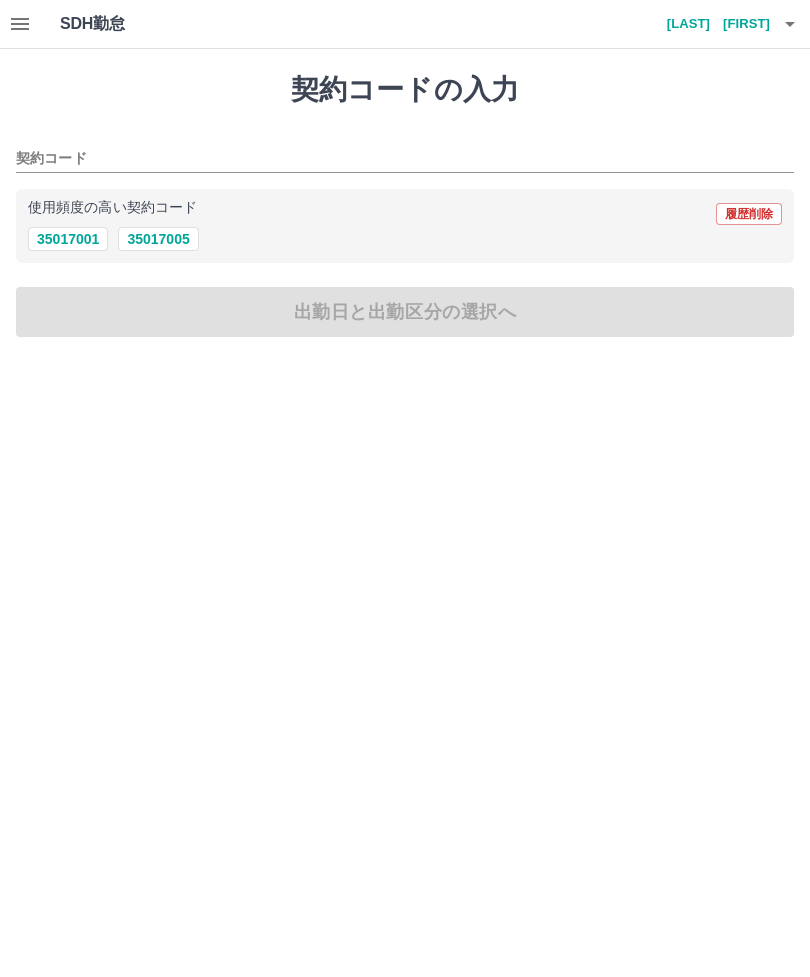 click on "35017001" at bounding box center (68, 239) 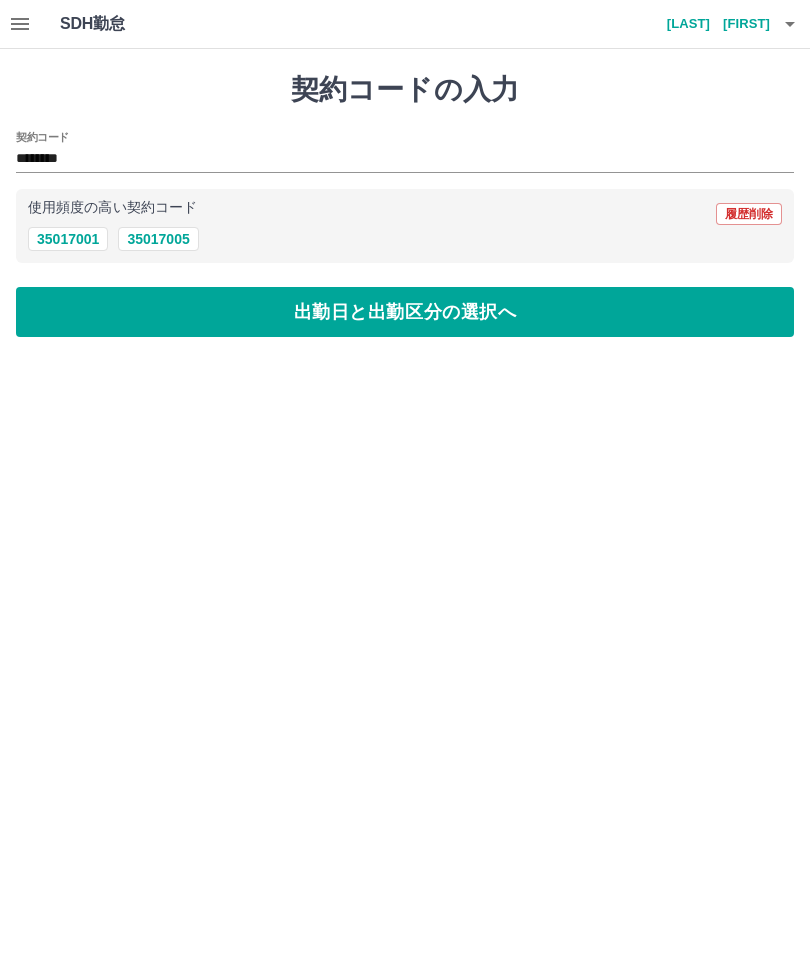 click on "出勤日と出勤区分の選択へ" at bounding box center (405, 312) 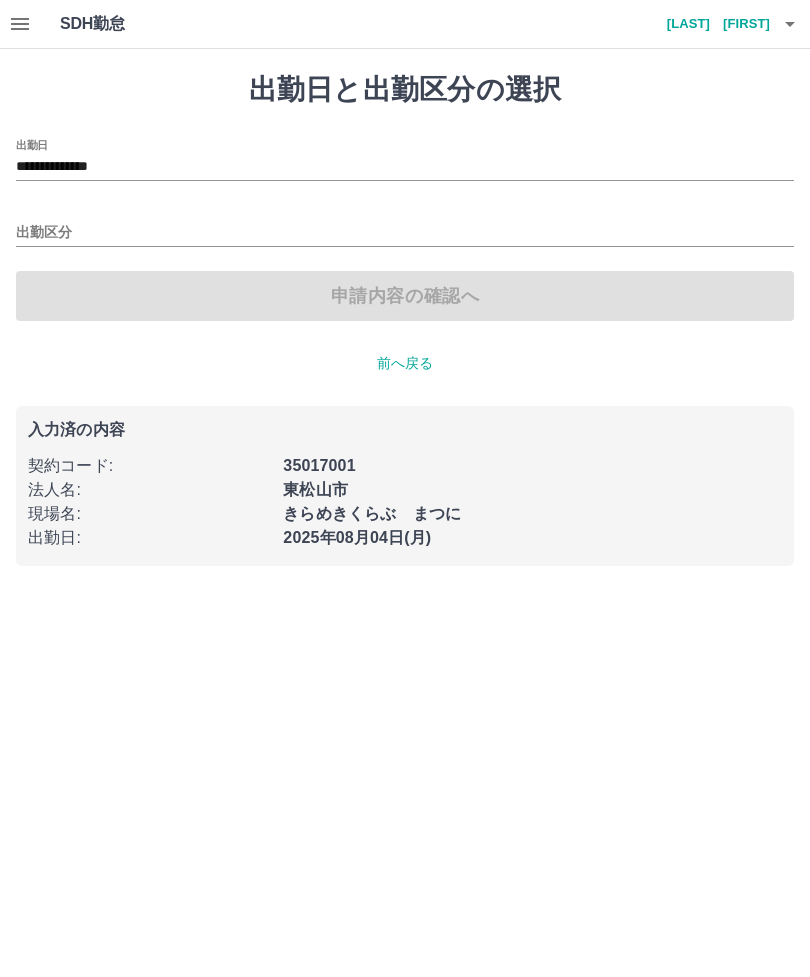 click on "出勤区分" at bounding box center (405, 233) 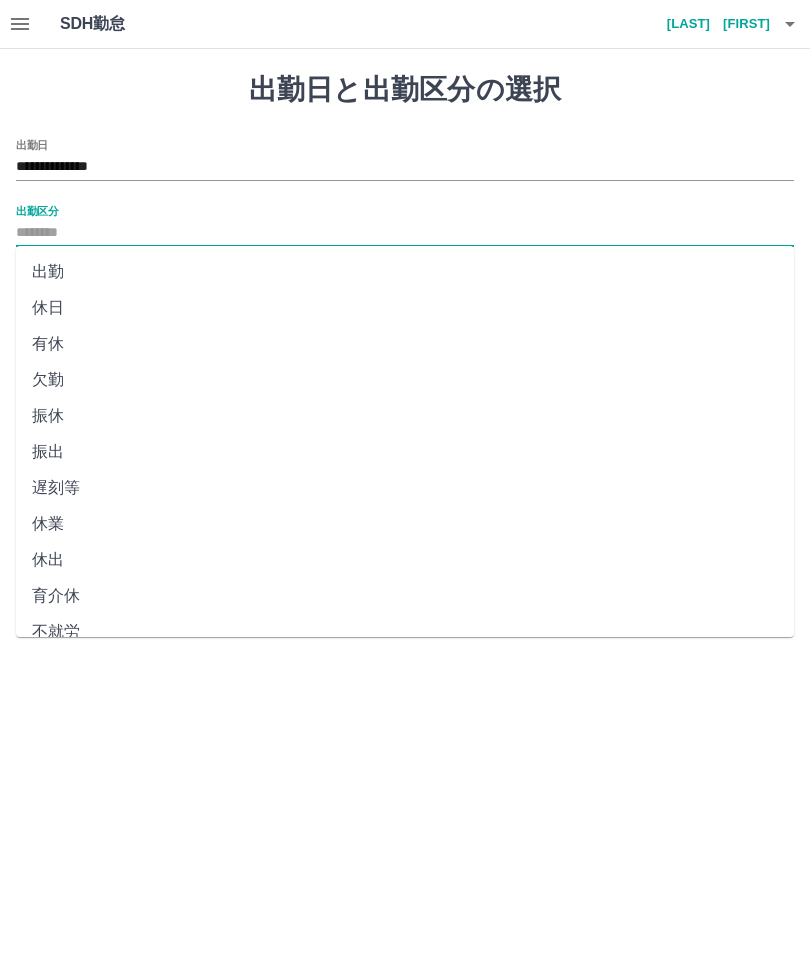 click on "出勤" at bounding box center [405, 272] 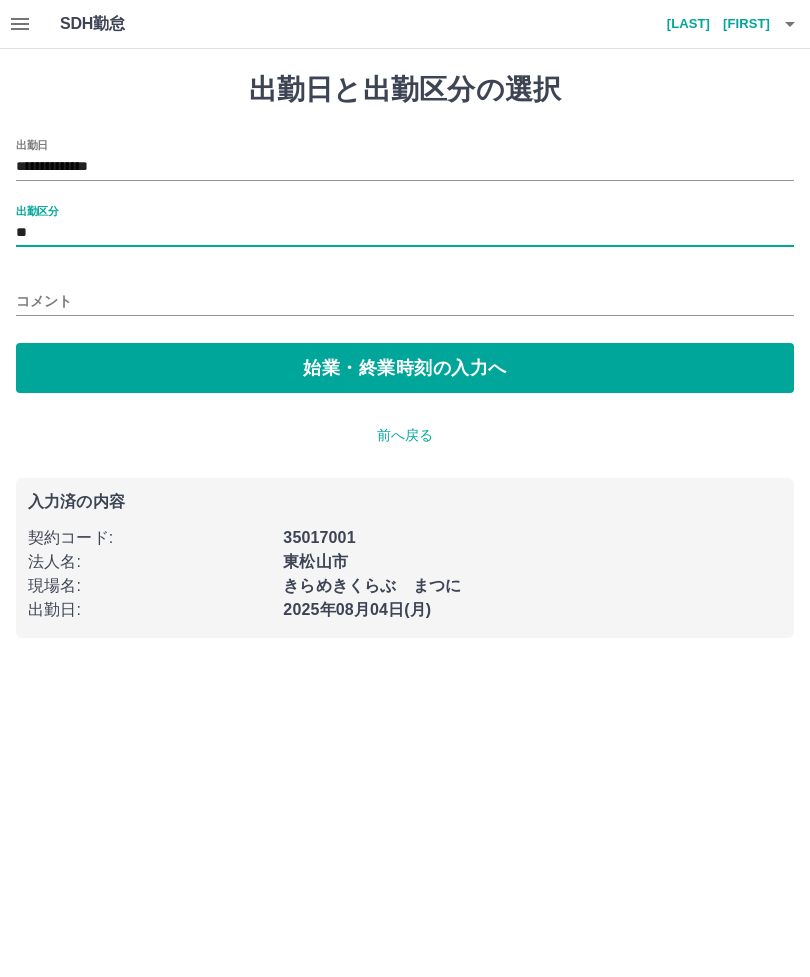 click on "始業・終業時刻の入力へ" at bounding box center [405, 368] 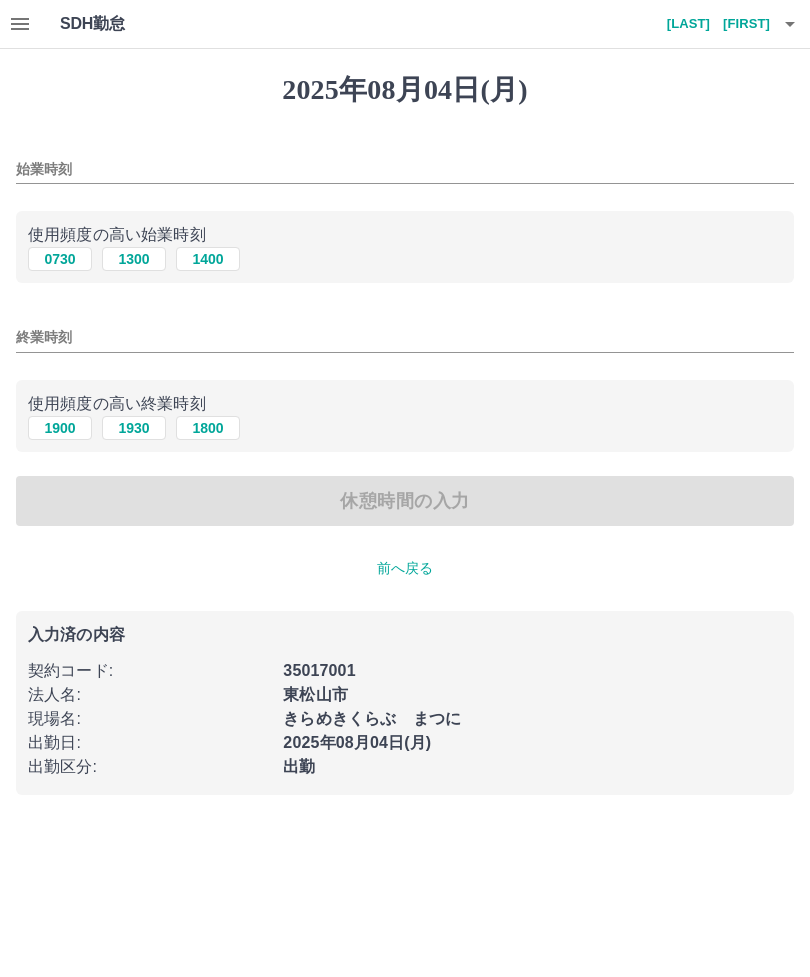click on "0730" at bounding box center [60, 259] 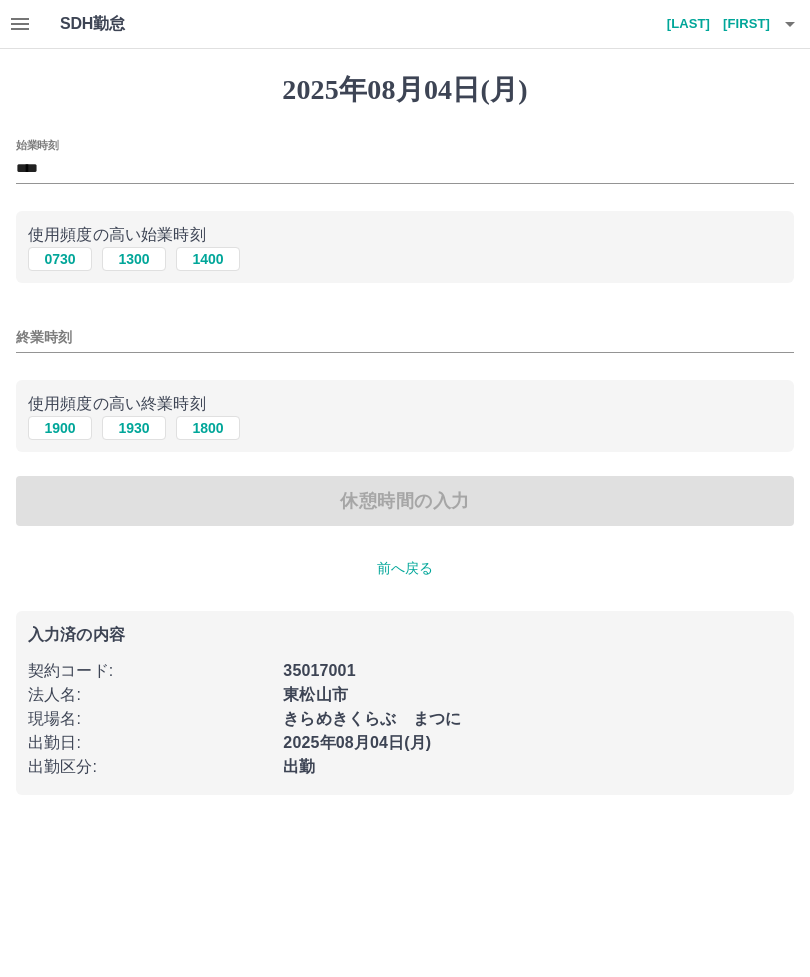 click on "終業時刻" at bounding box center (405, 337) 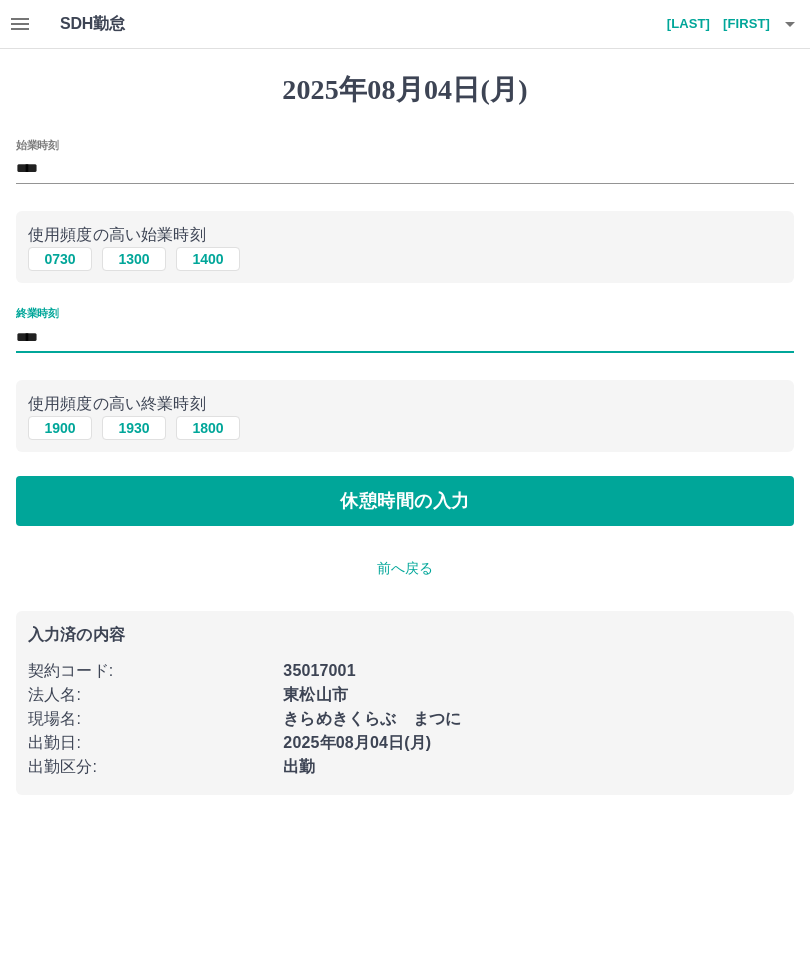 type on "****" 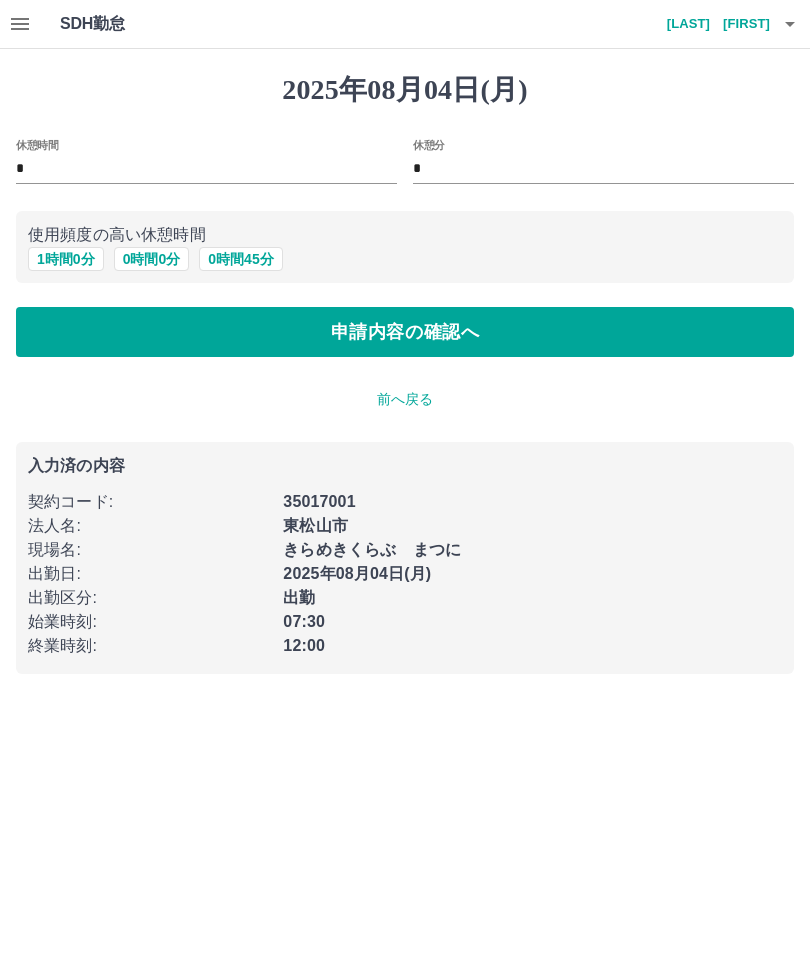 click on "0 時間 0 分" at bounding box center [152, 259] 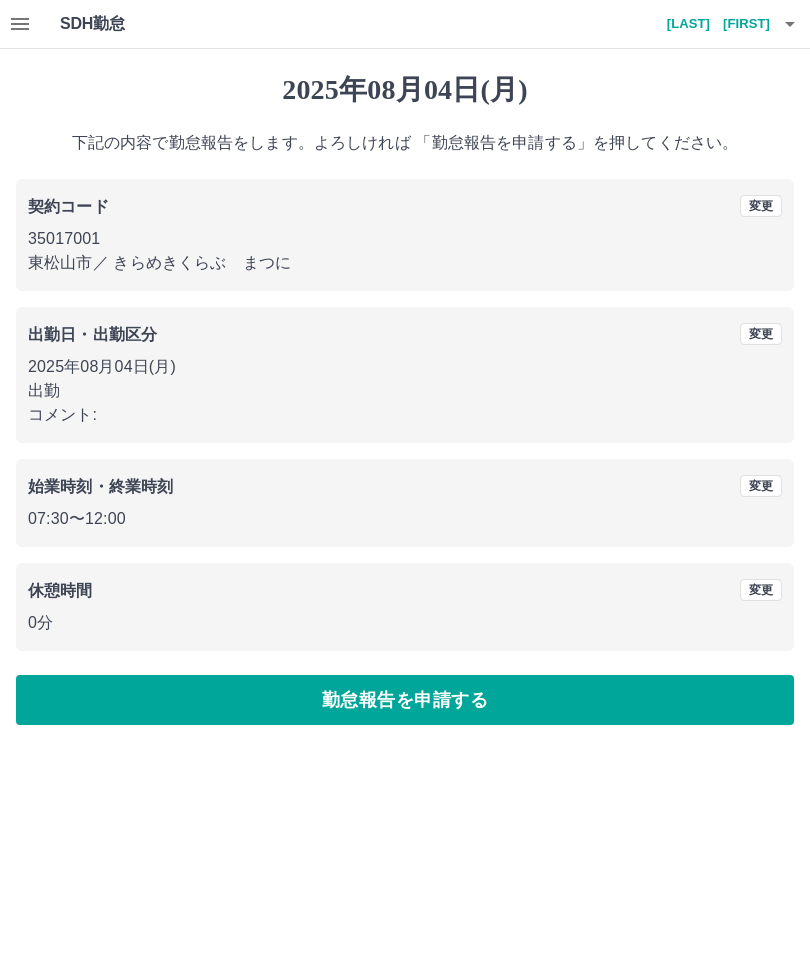 click on "勤怠報告を申請する" at bounding box center [405, 700] 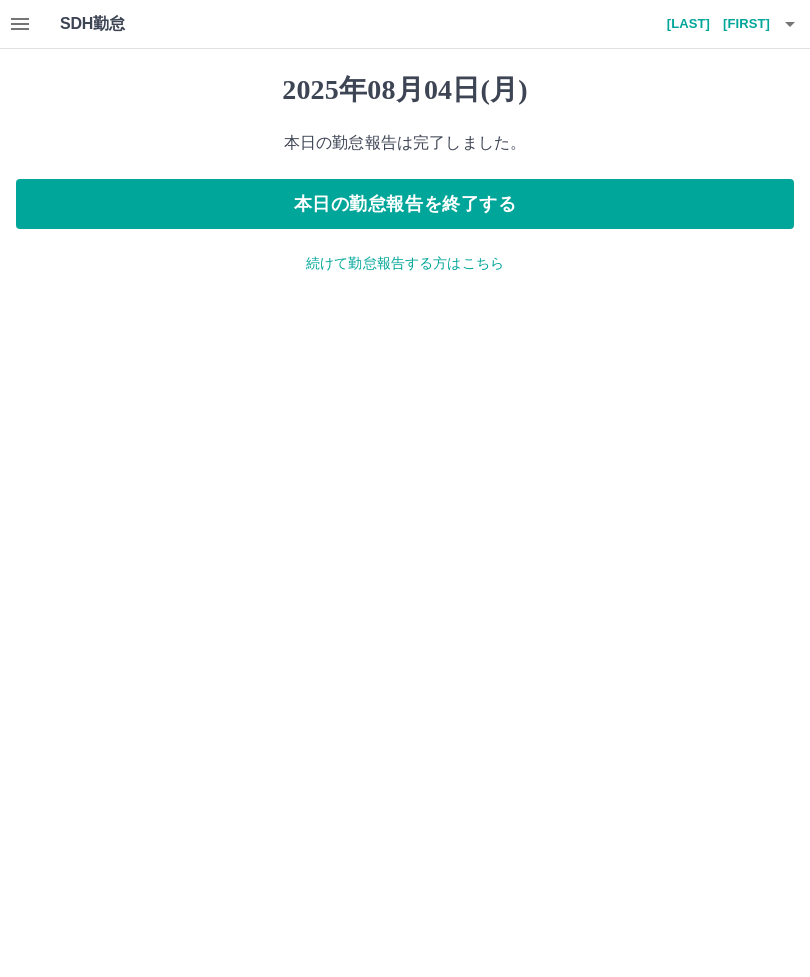 click 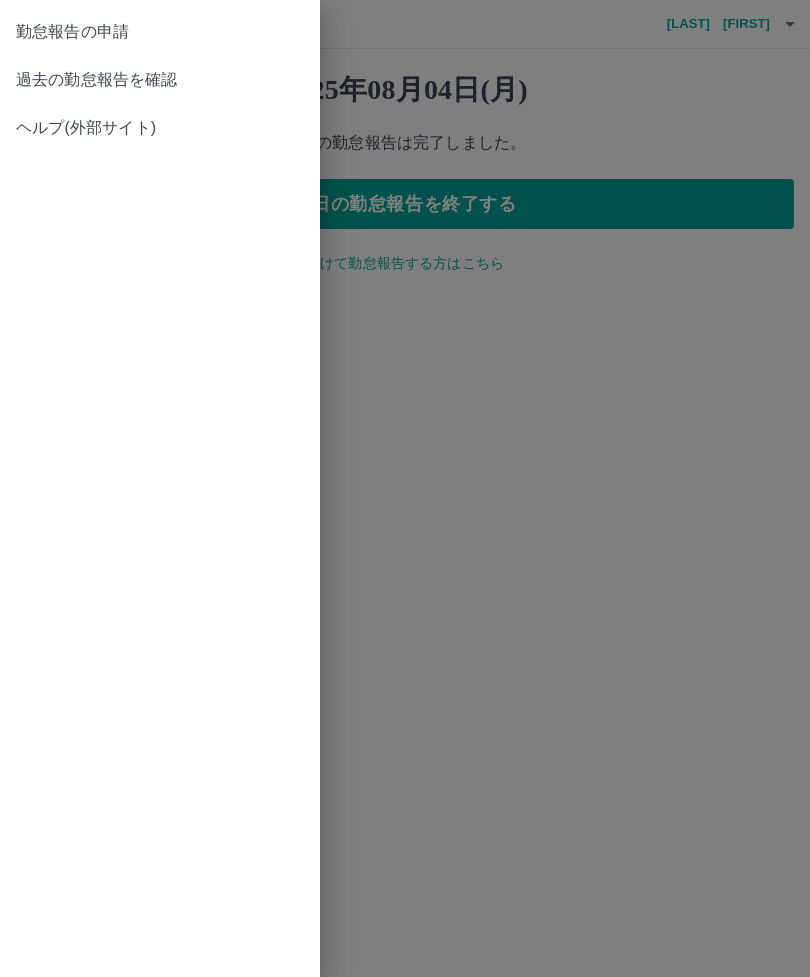 click on "過去の勤怠報告を確認" at bounding box center (160, 80) 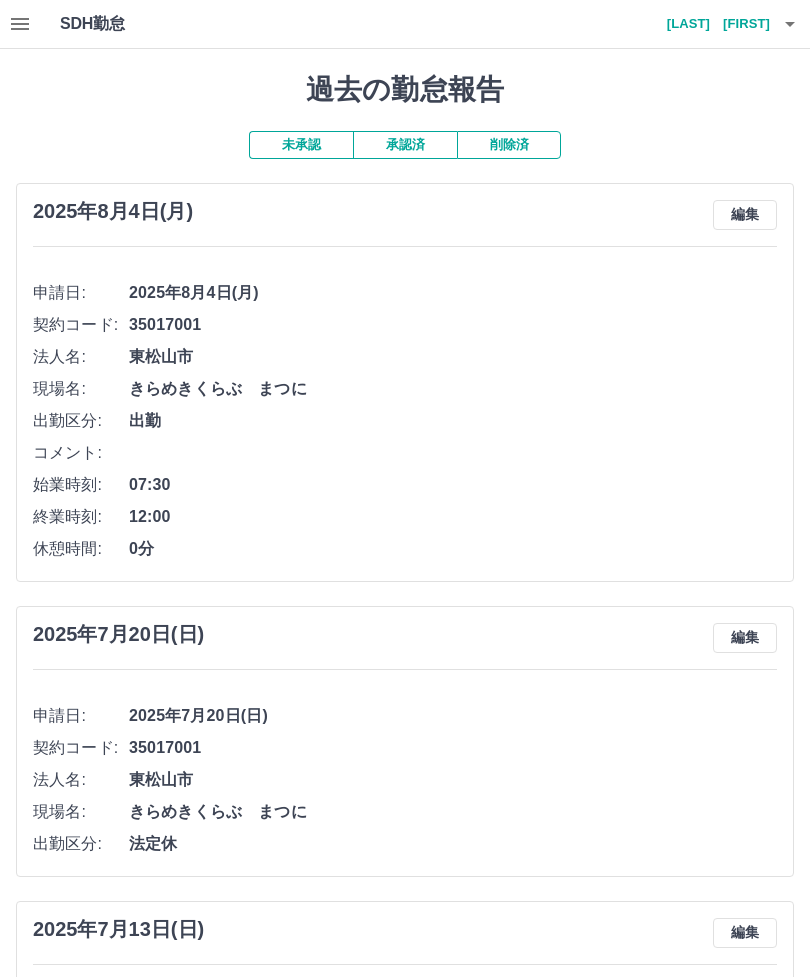 click at bounding box center (790, 24) 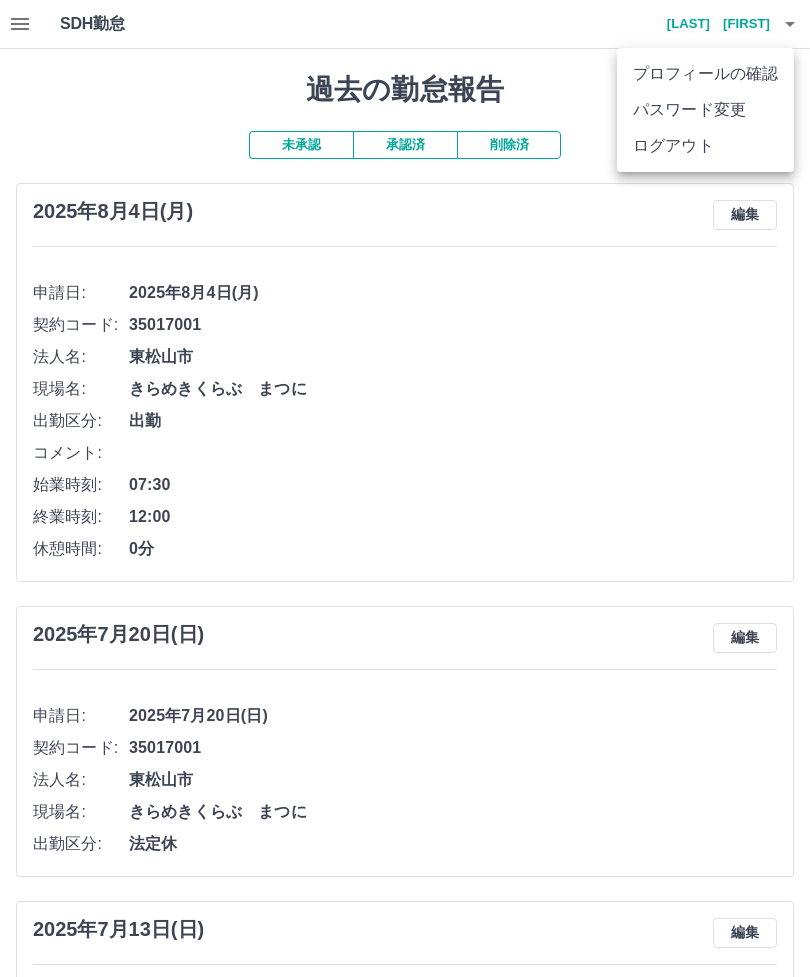 click on "ログアウト" at bounding box center (705, 146) 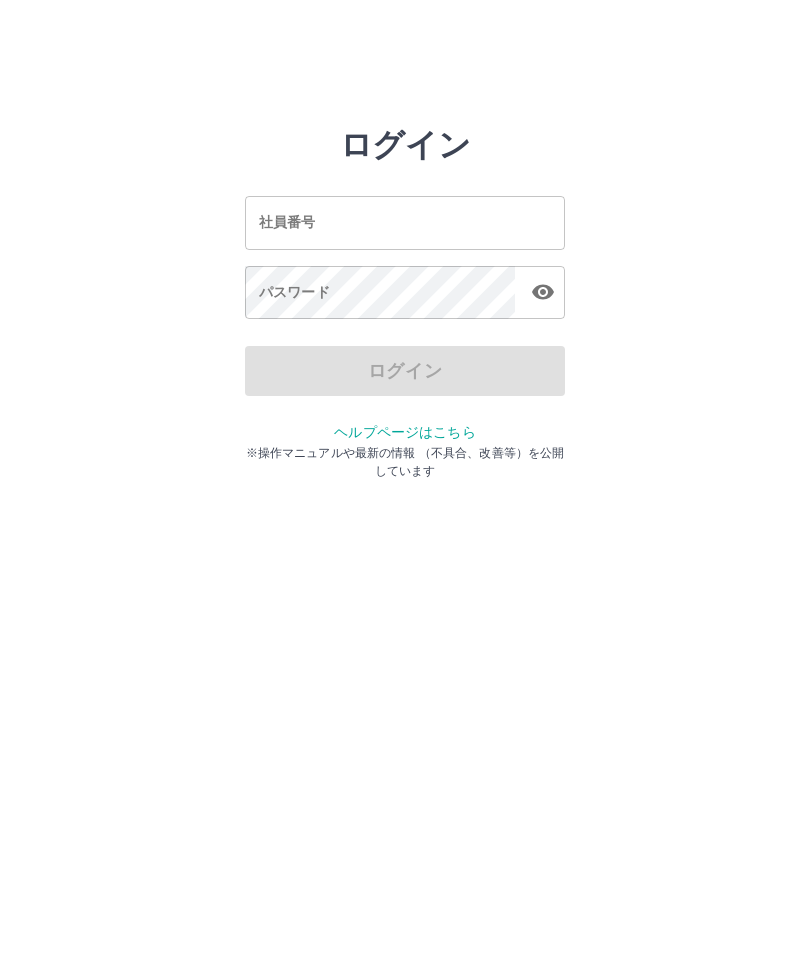 scroll, scrollTop: 0, scrollLeft: 0, axis: both 